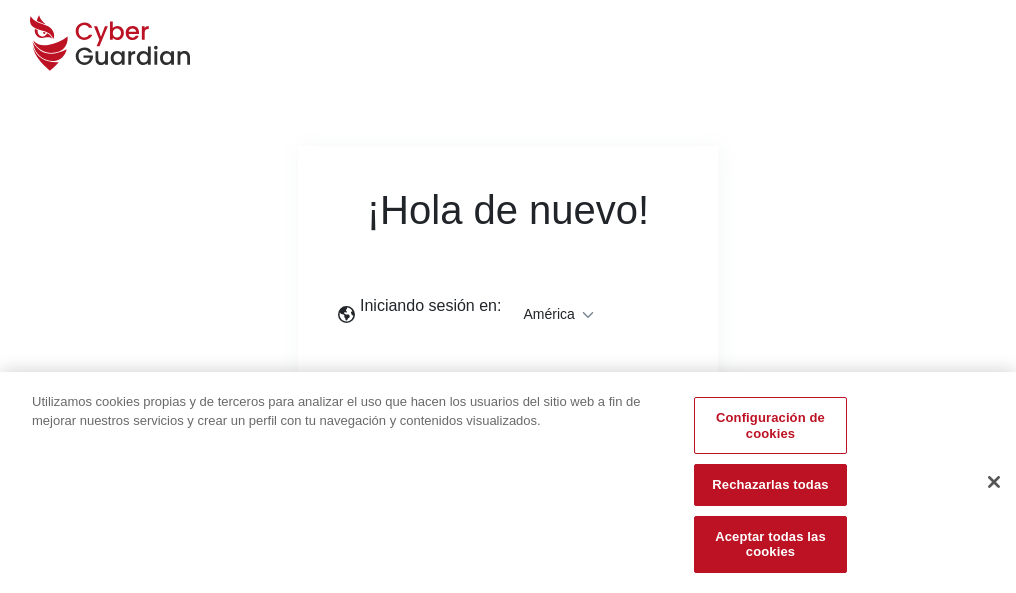 scroll, scrollTop: 0, scrollLeft: 0, axis: both 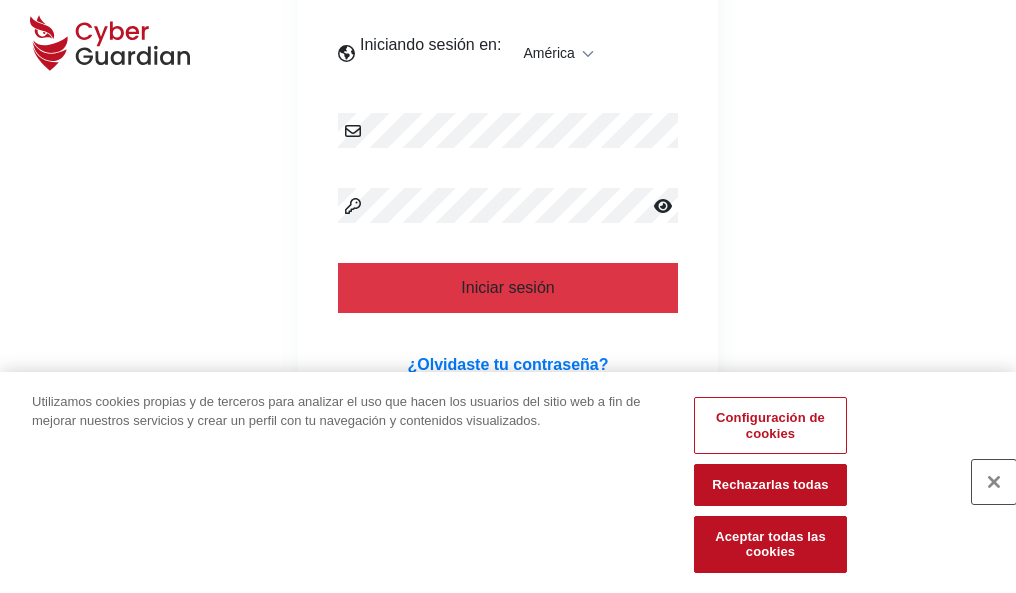 click at bounding box center (994, 482) 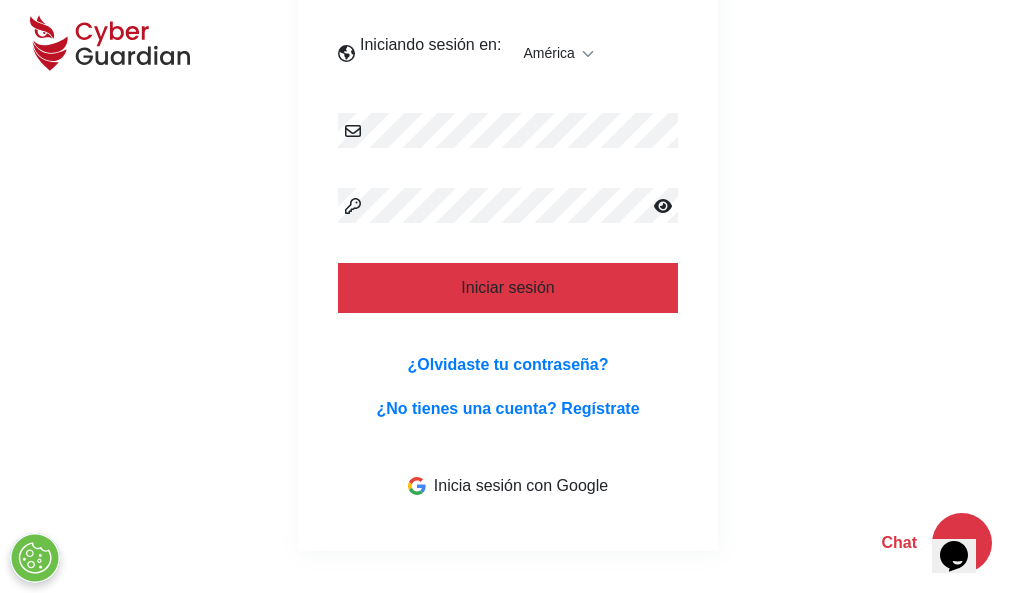 scroll, scrollTop: 454, scrollLeft: 0, axis: vertical 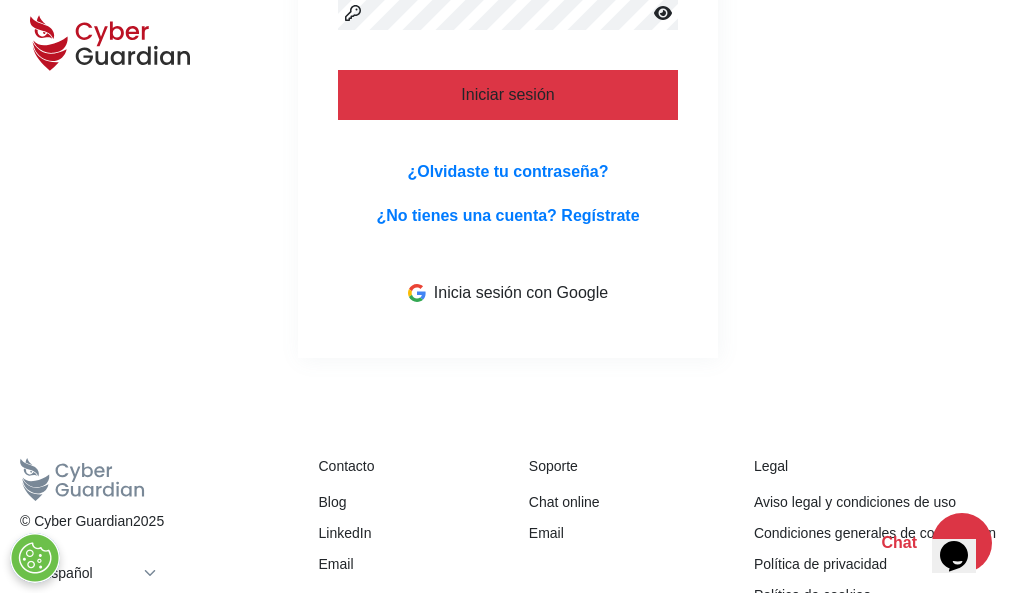 type 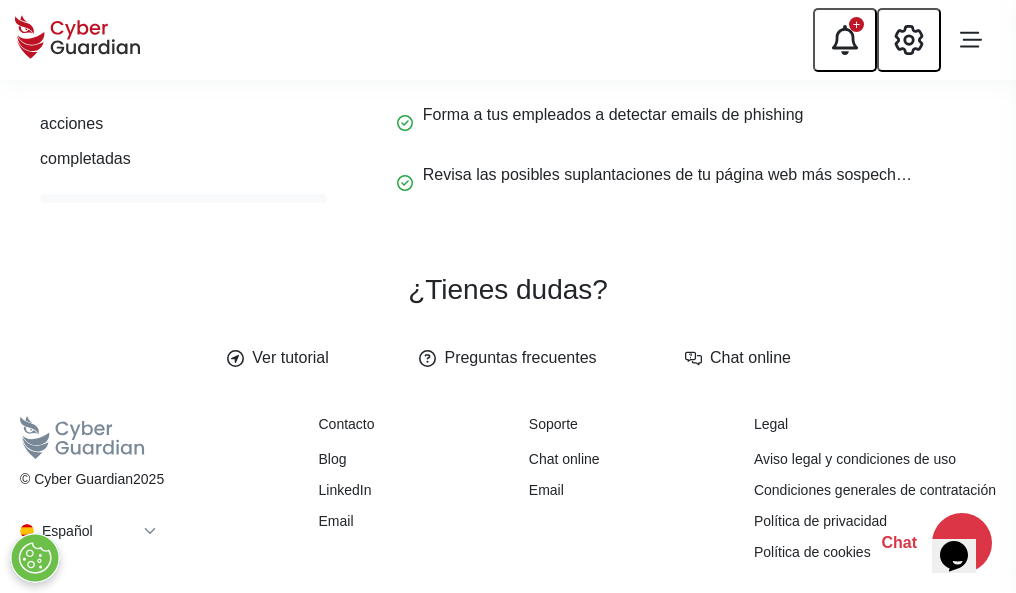 scroll, scrollTop: 0, scrollLeft: 0, axis: both 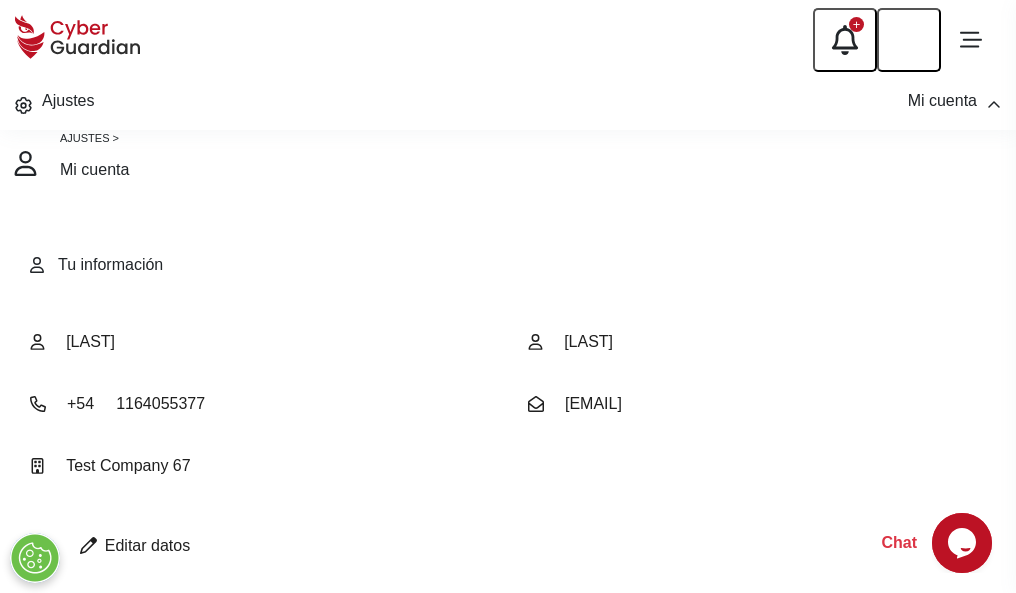 click at bounding box center [88, 545] 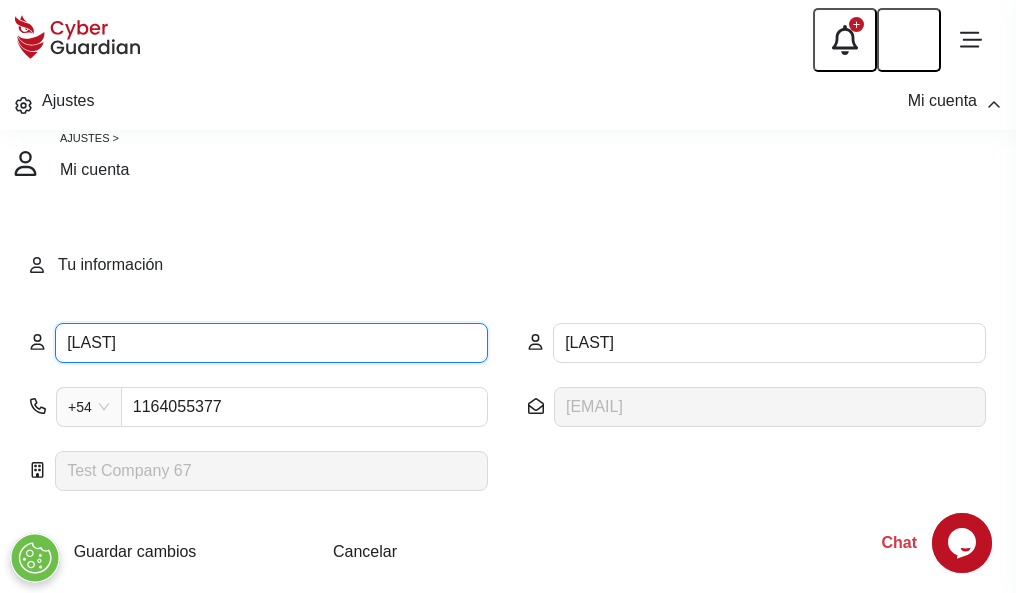 click on "ILEANA" at bounding box center [271, 343] 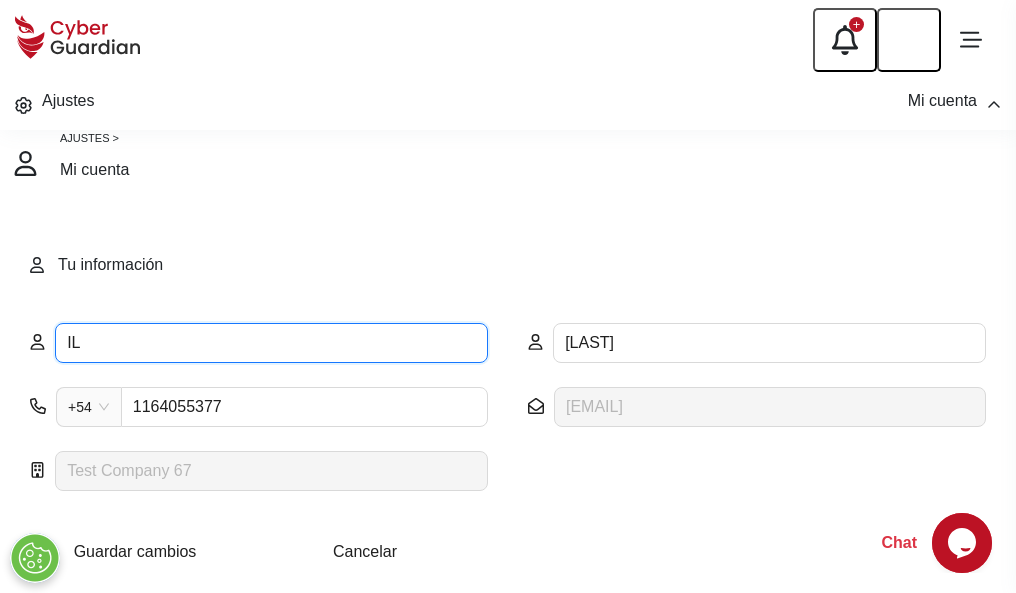 type on "I" 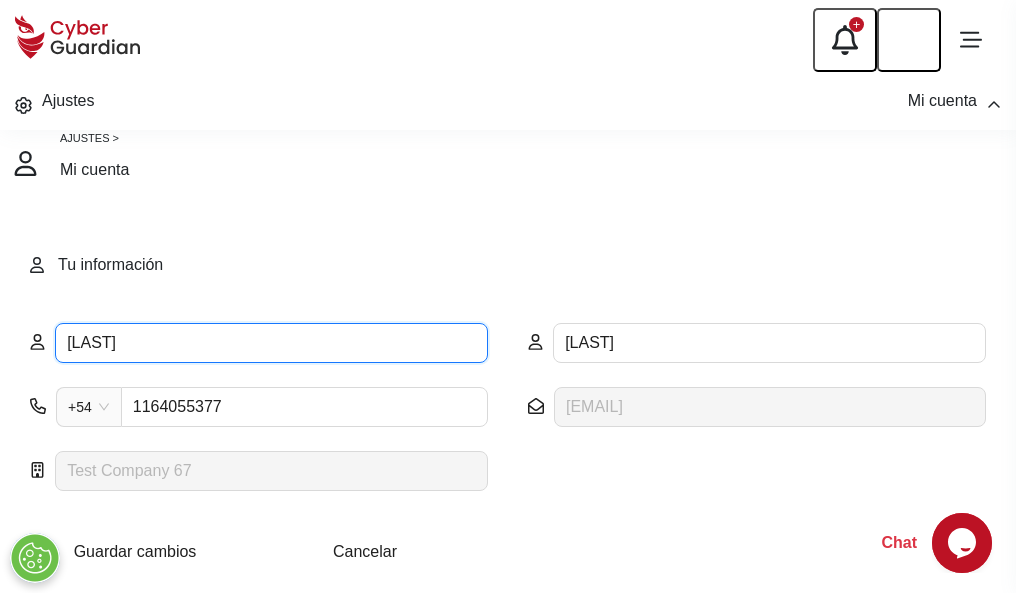 type on "Delfina" 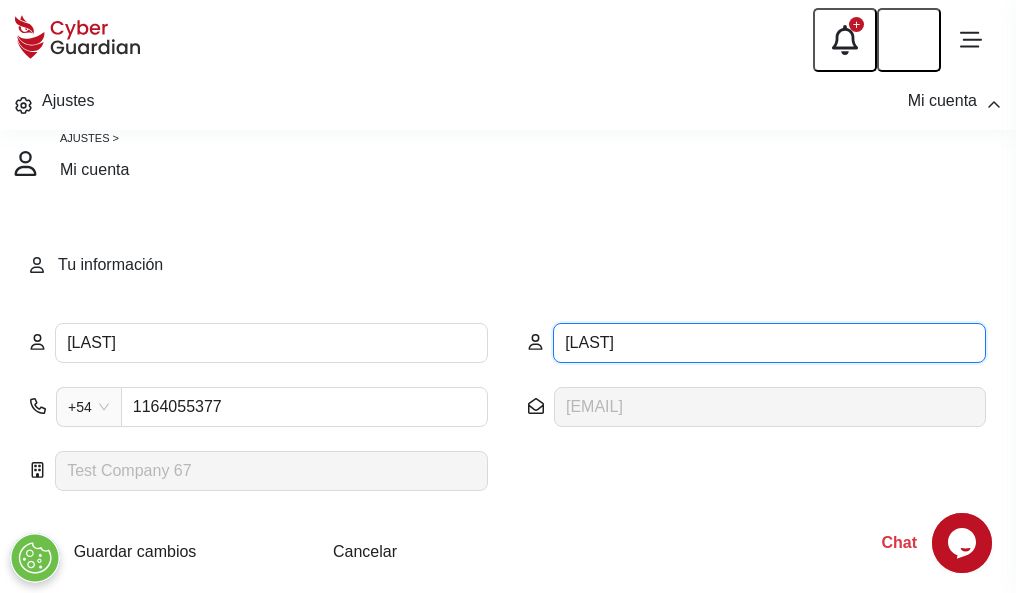 click on "CORREA" at bounding box center [769, 343] 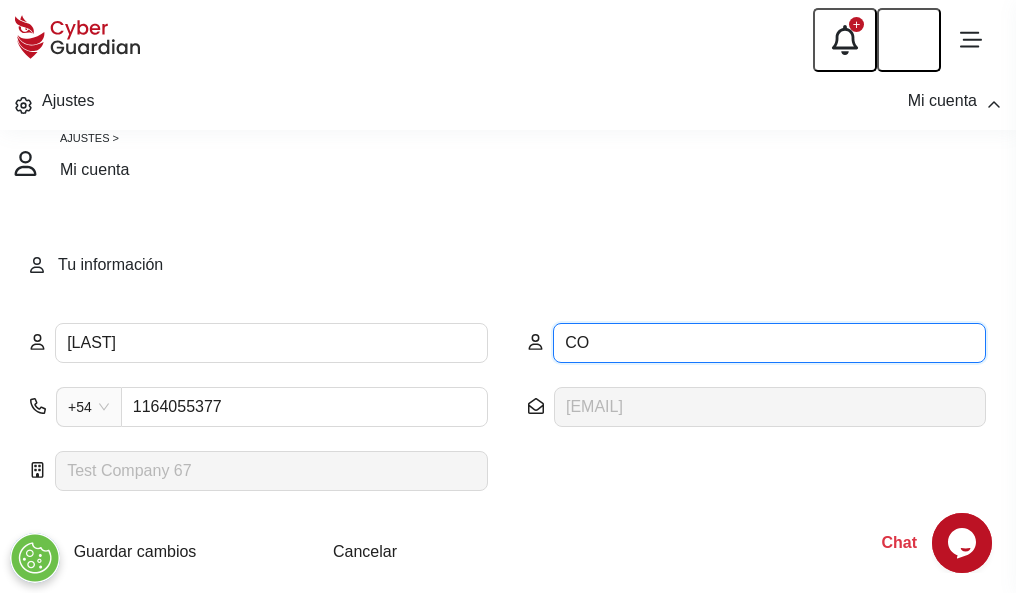 type on "C" 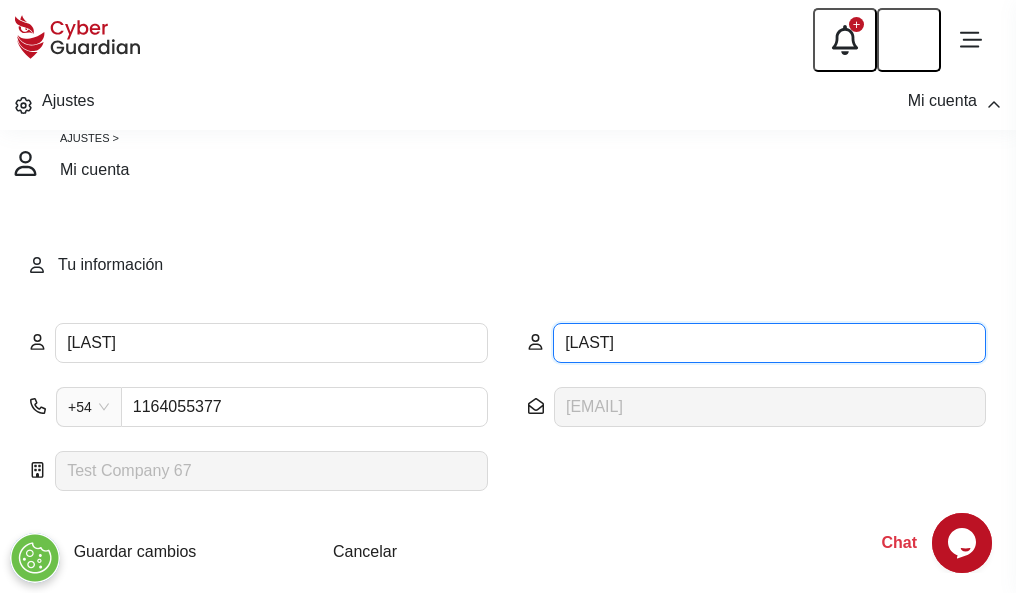 type on "Montserrat" 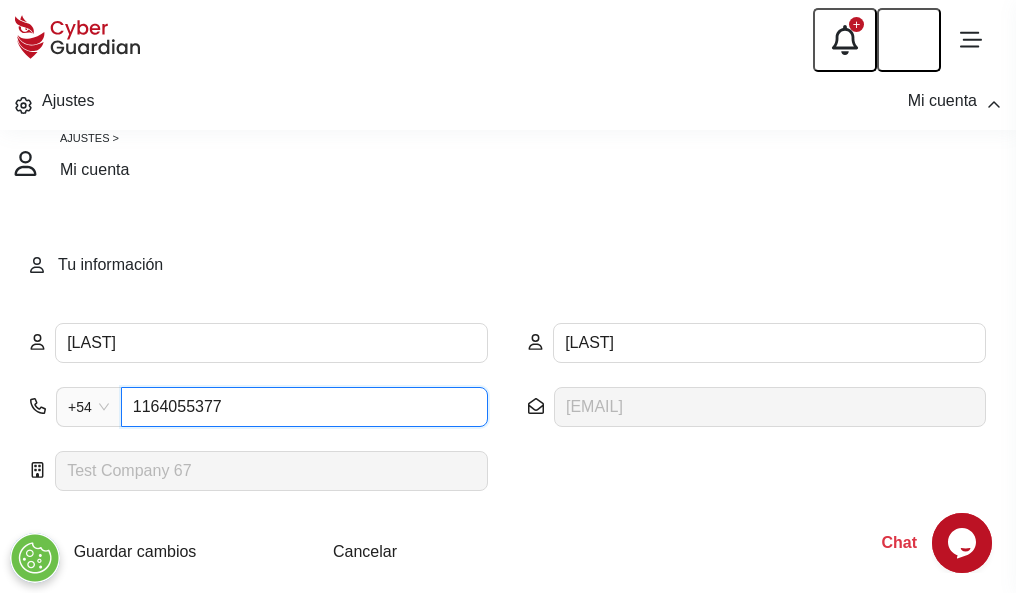 click on "1164055377" at bounding box center (304, 407) 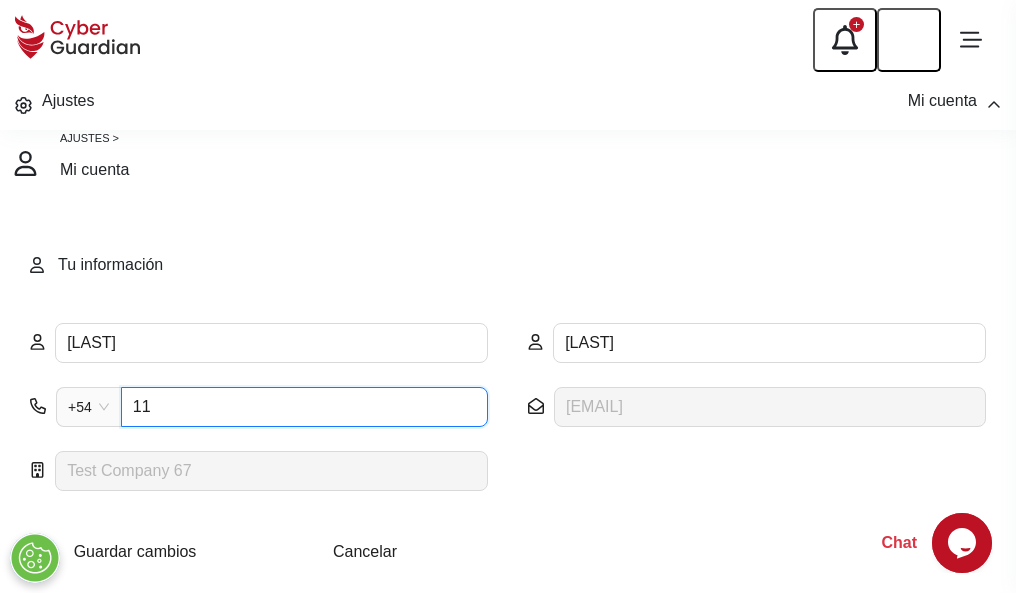 type on "1" 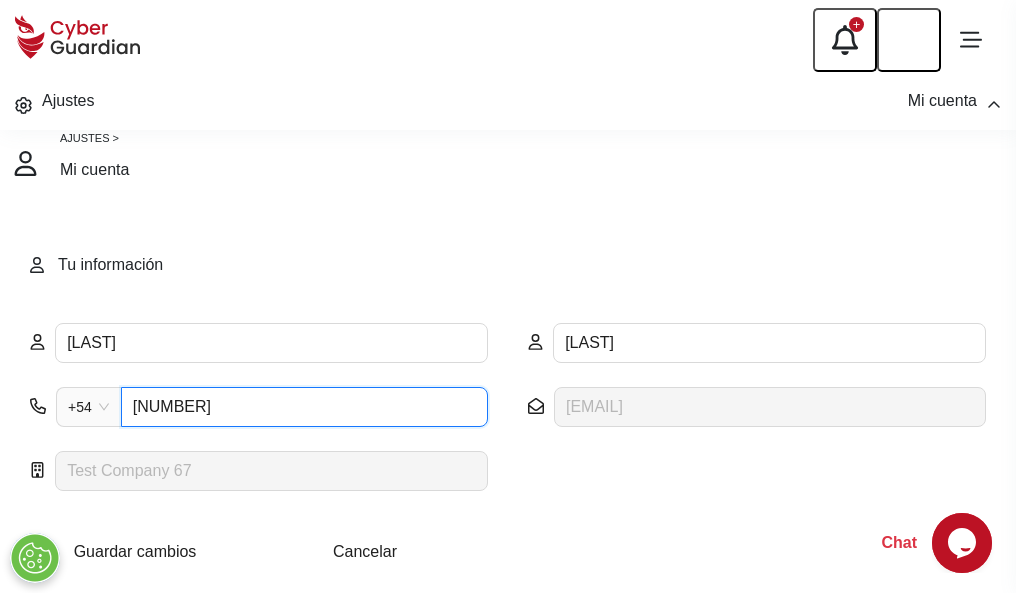 type on "4800312660" 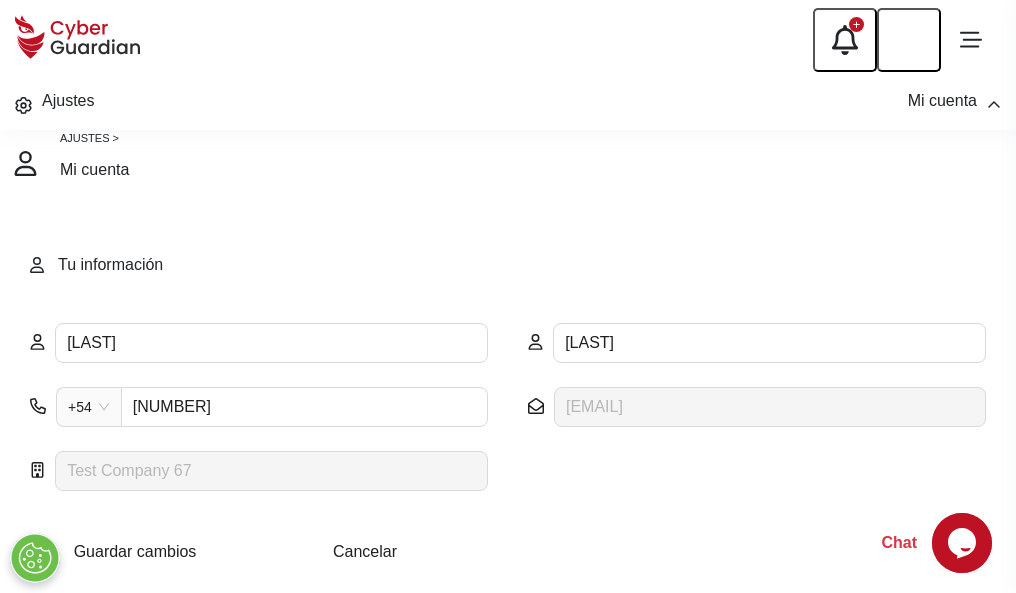 click on "Cancelar" at bounding box center (365, 551) 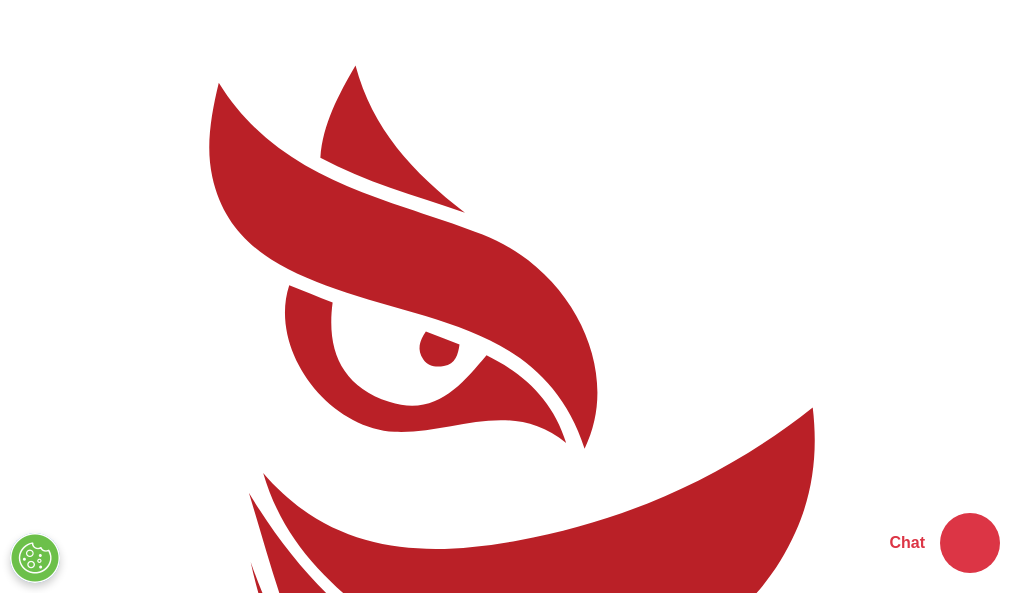 scroll, scrollTop: 0, scrollLeft: 0, axis: both 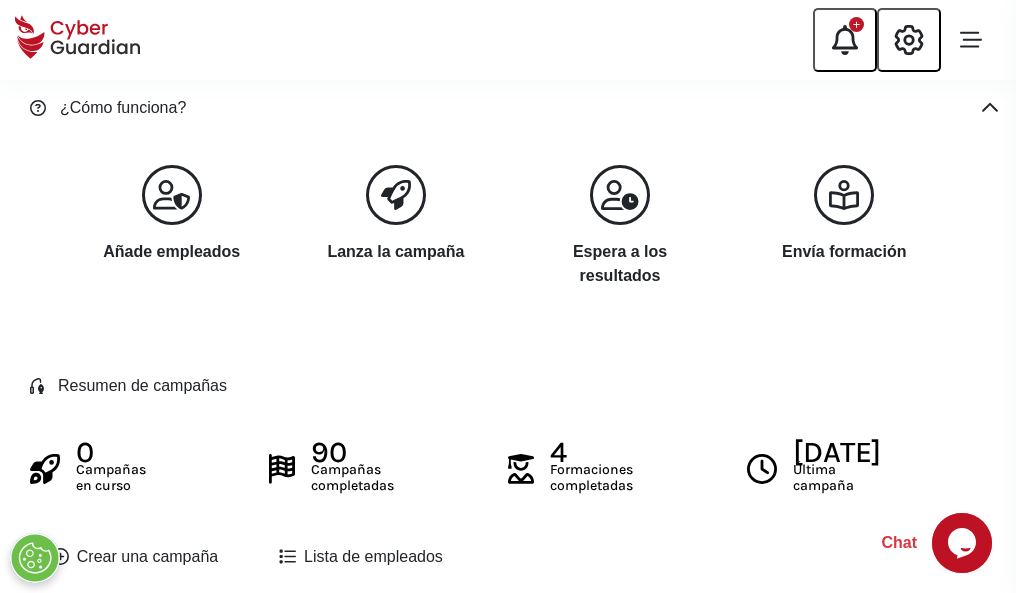 click on "Crear una campaña" at bounding box center [135, 557] 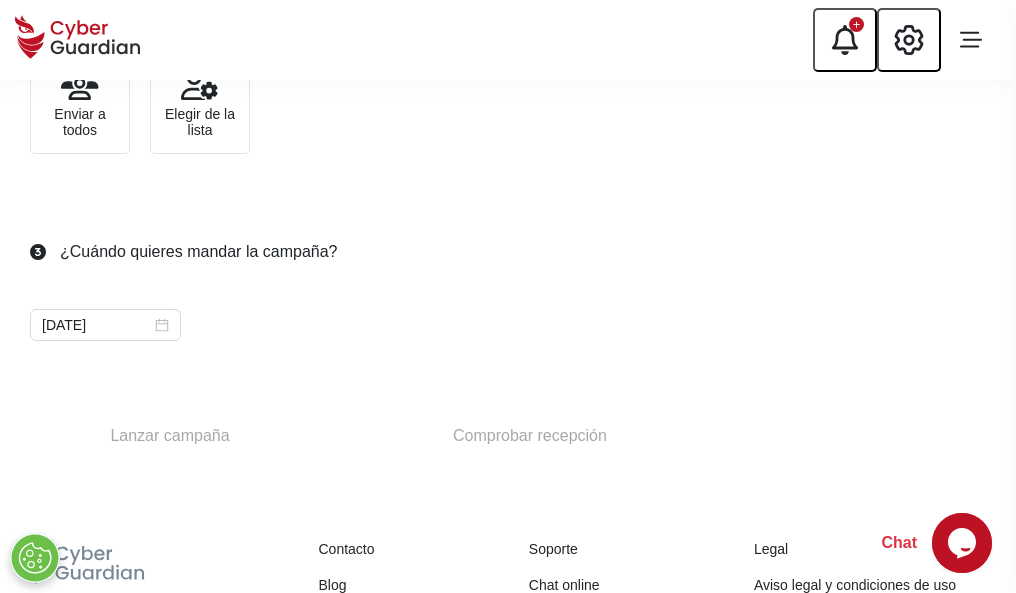 scroll, scrollTop: 732, scrollLeft: 0, axis: vertical 